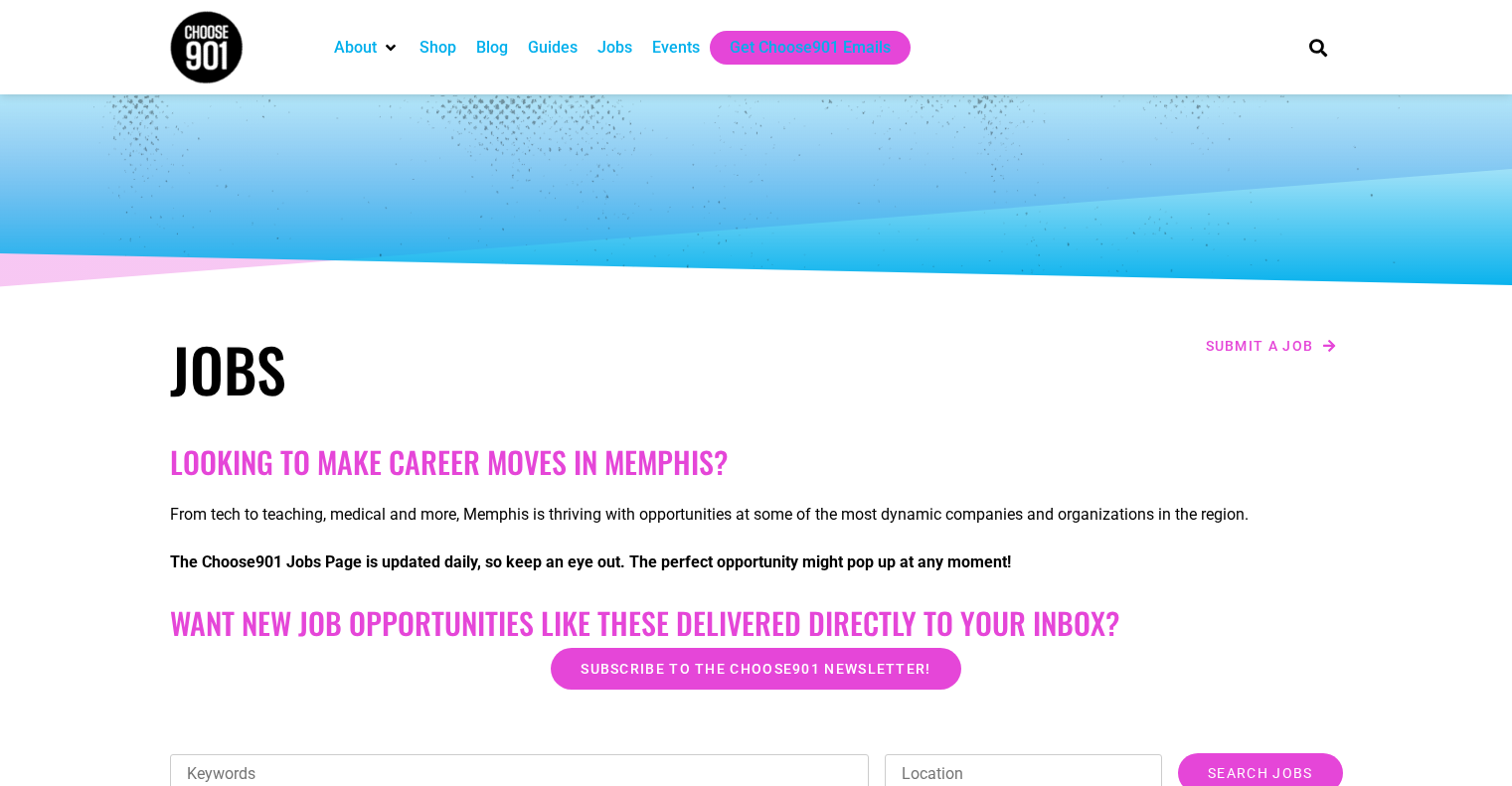 scroll, scrollTop: 0, scrollLeft: 0, axis: both 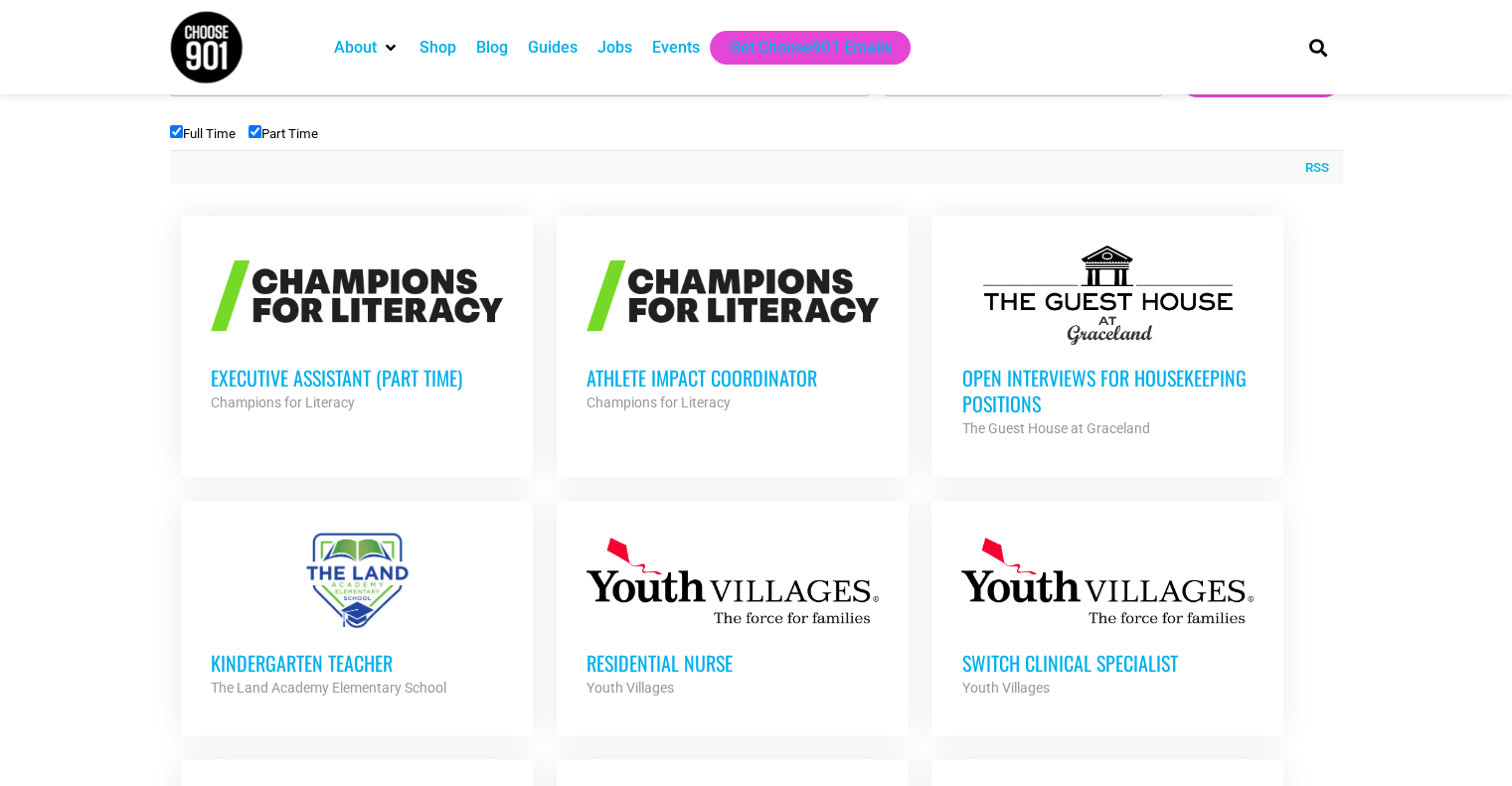 click on "Athlete Impact Coordinator" at bounding box center (733, 378) 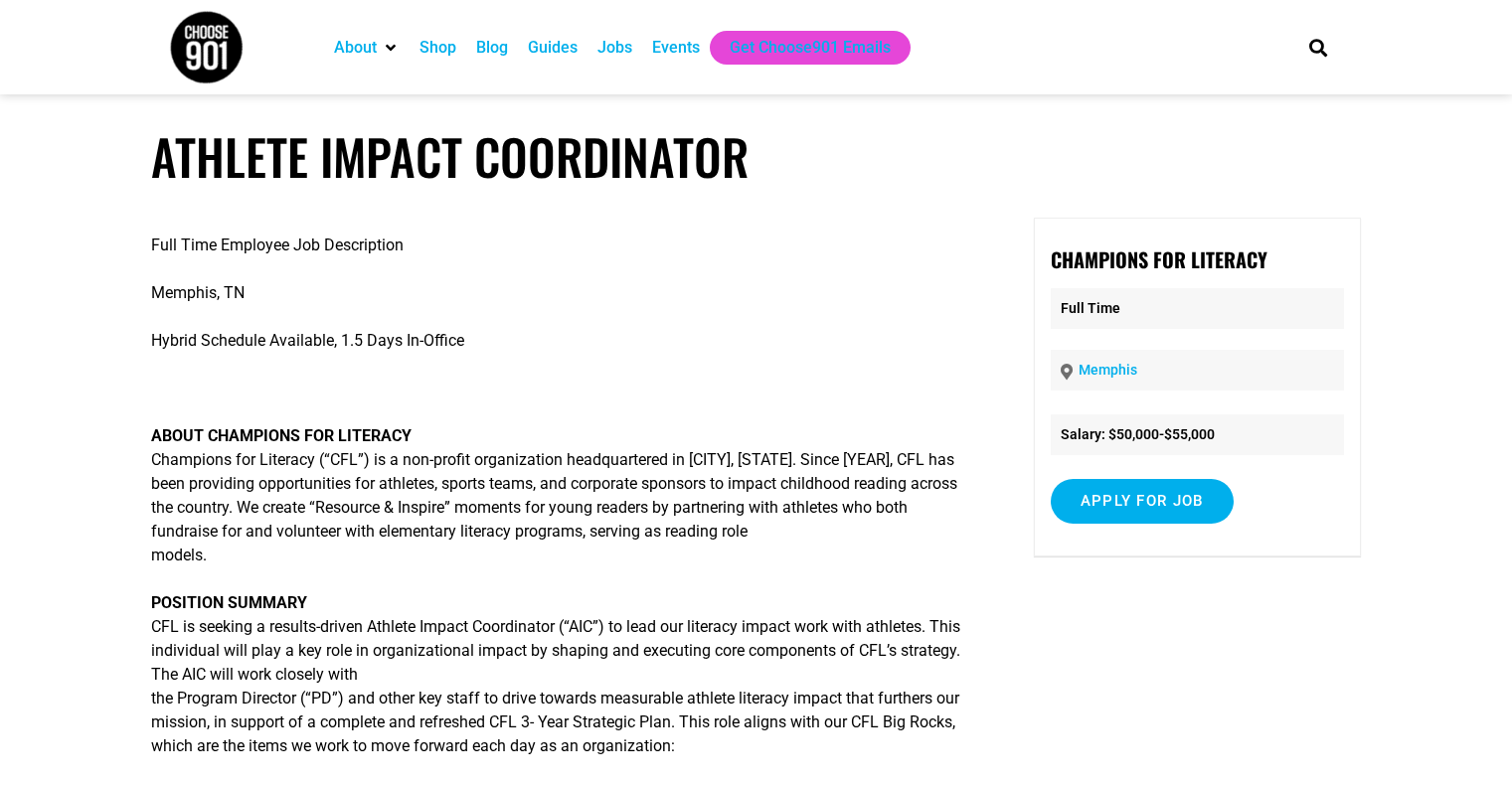 scroll, scrollTop: 0, scrollLeft: 0, axis: both 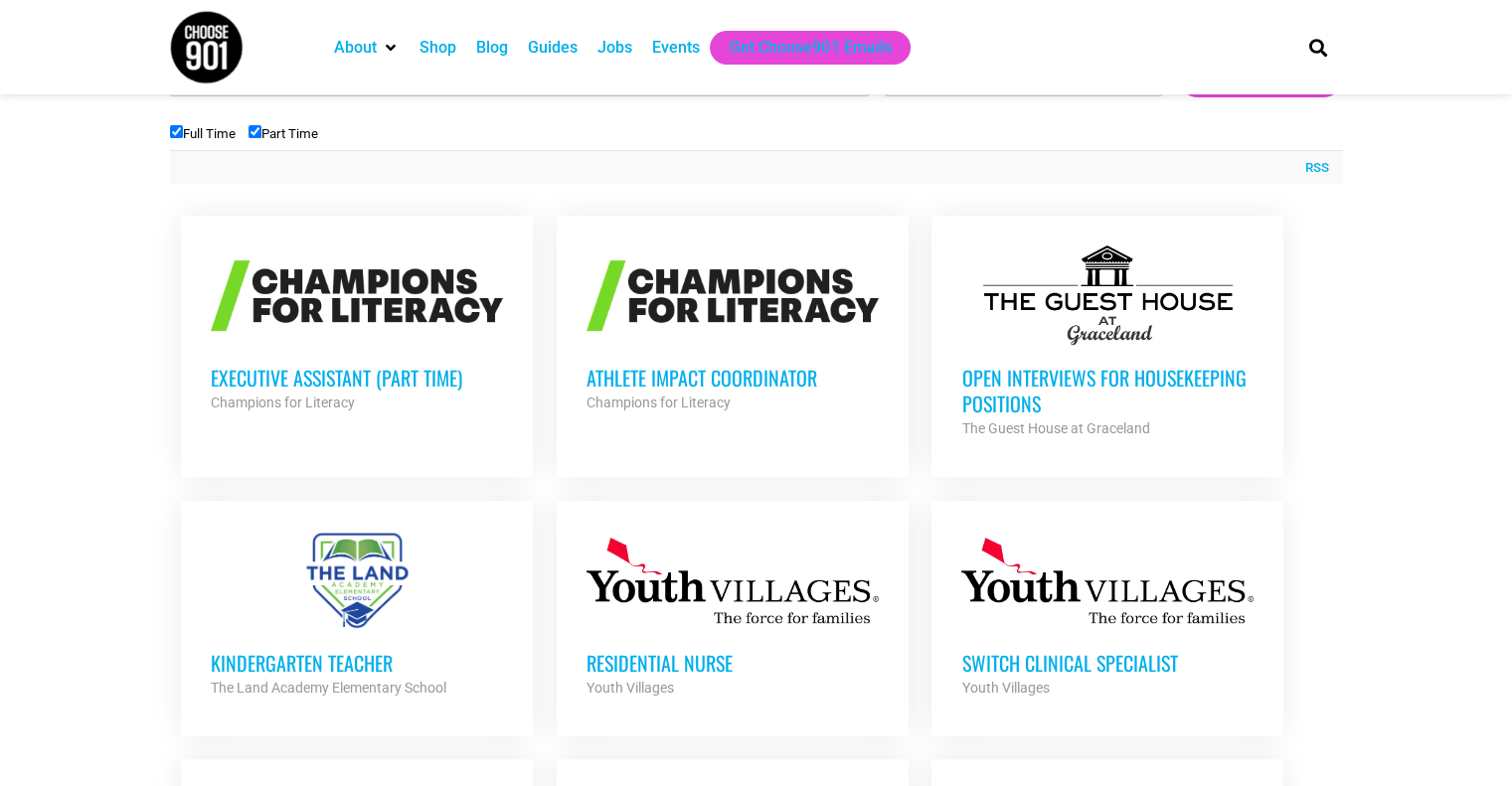 click at bounding box center (733, 295) 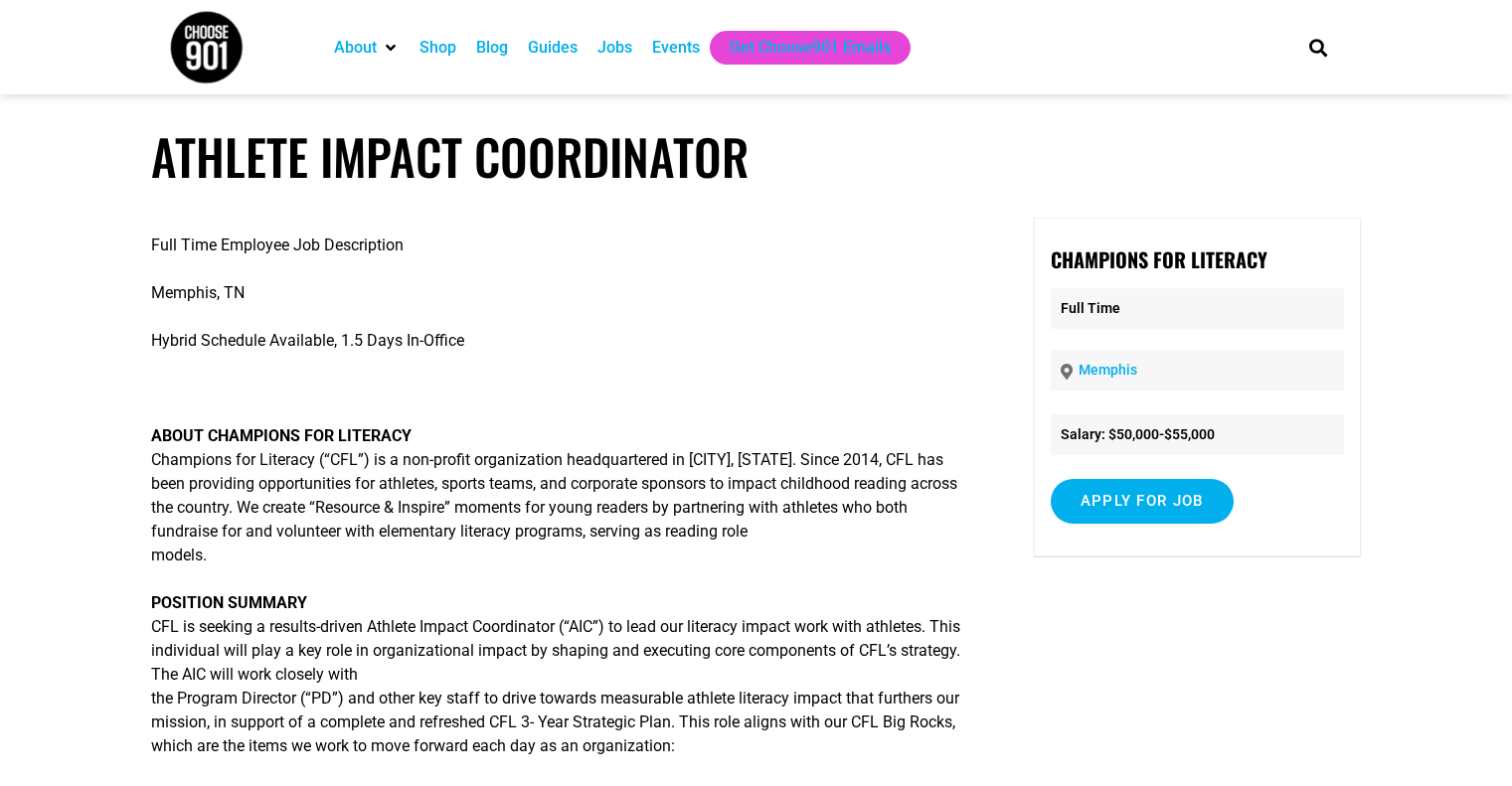 scroll, scrollTop: 0, scrollLeft: 0, axis: both 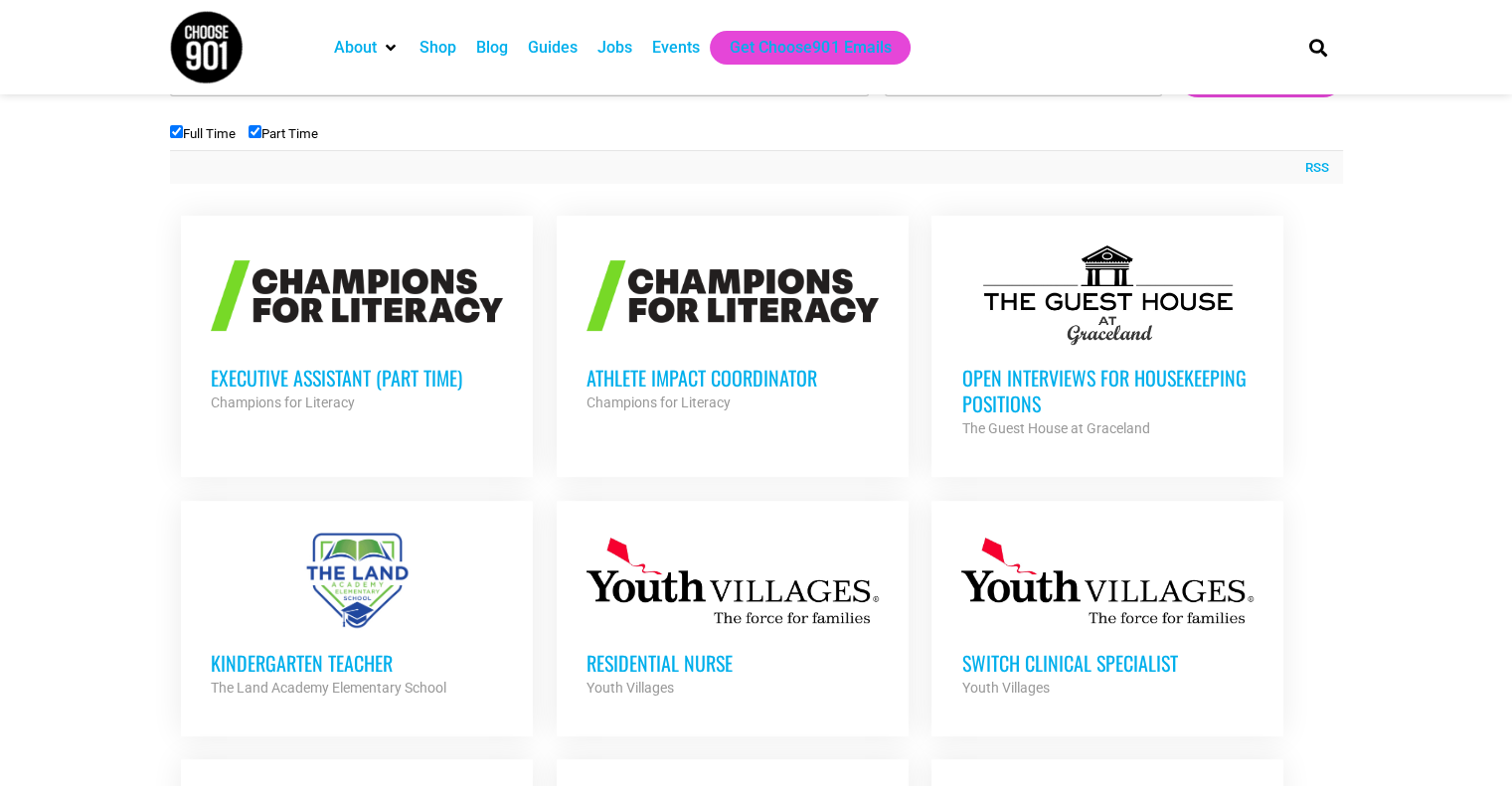 click at bounding box center [357, 295] 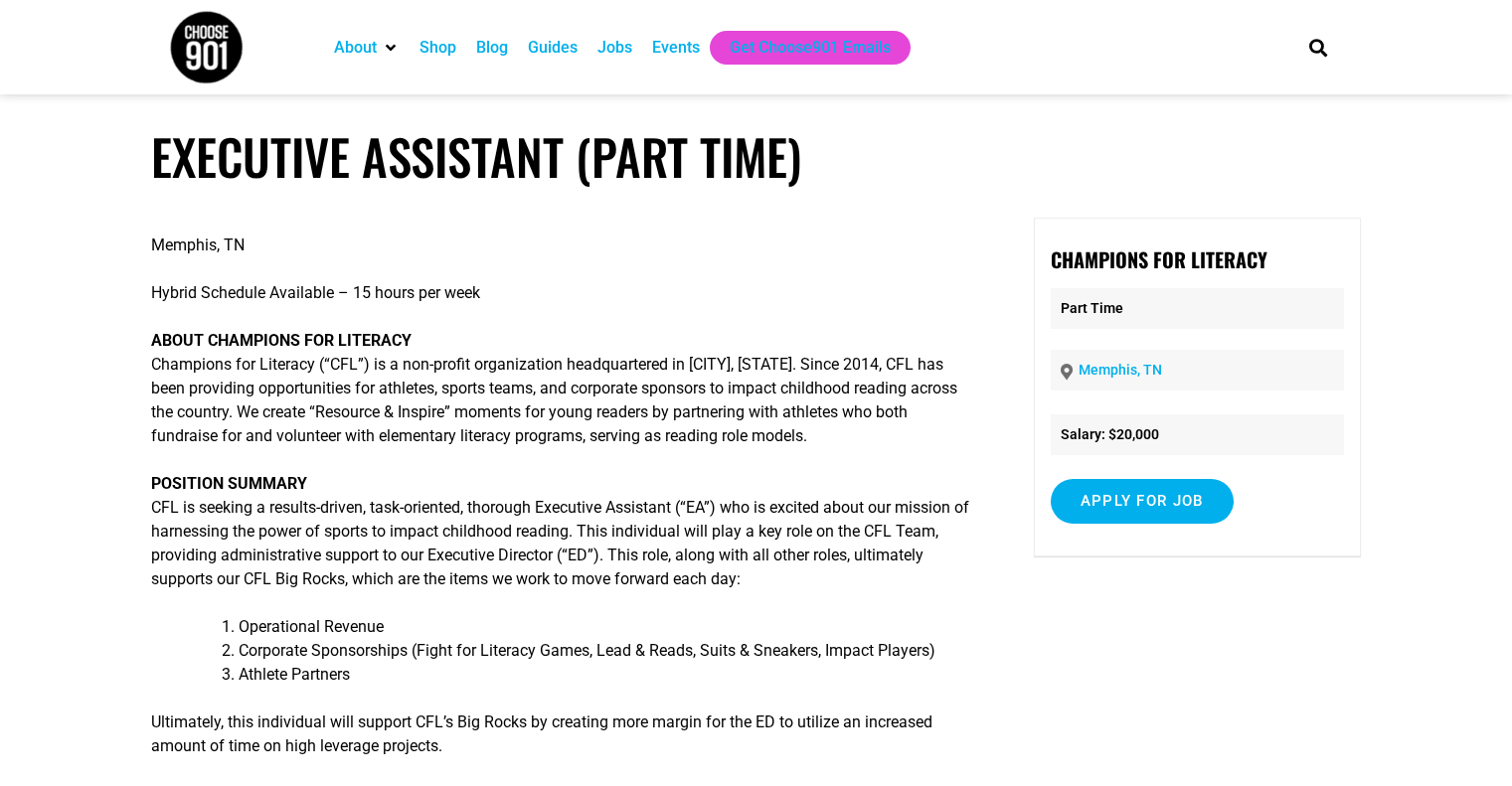 scroll, scrollTop: 0, scrollLeft: 0, axis: both 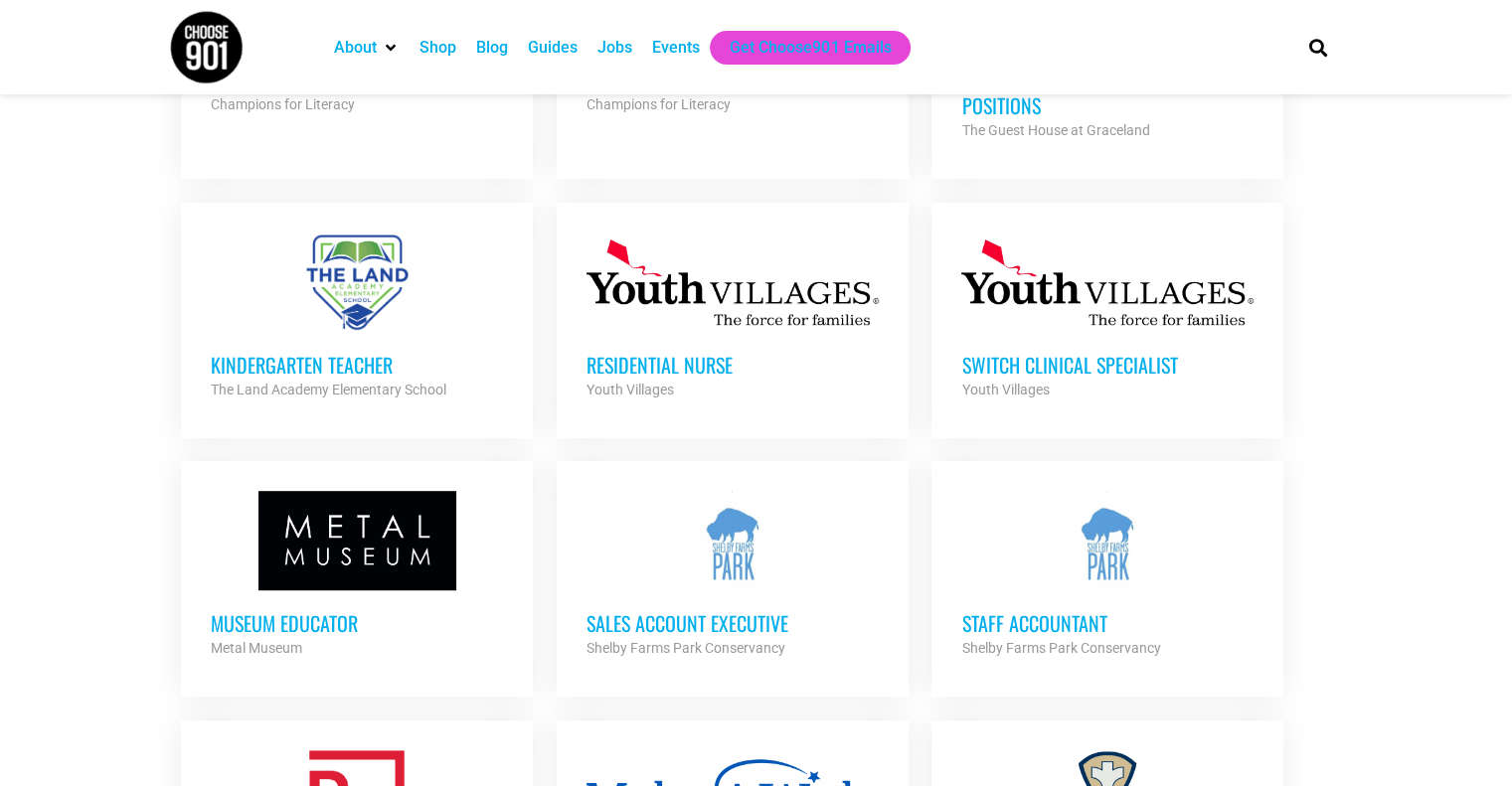 click at bounding box center (357, 282) 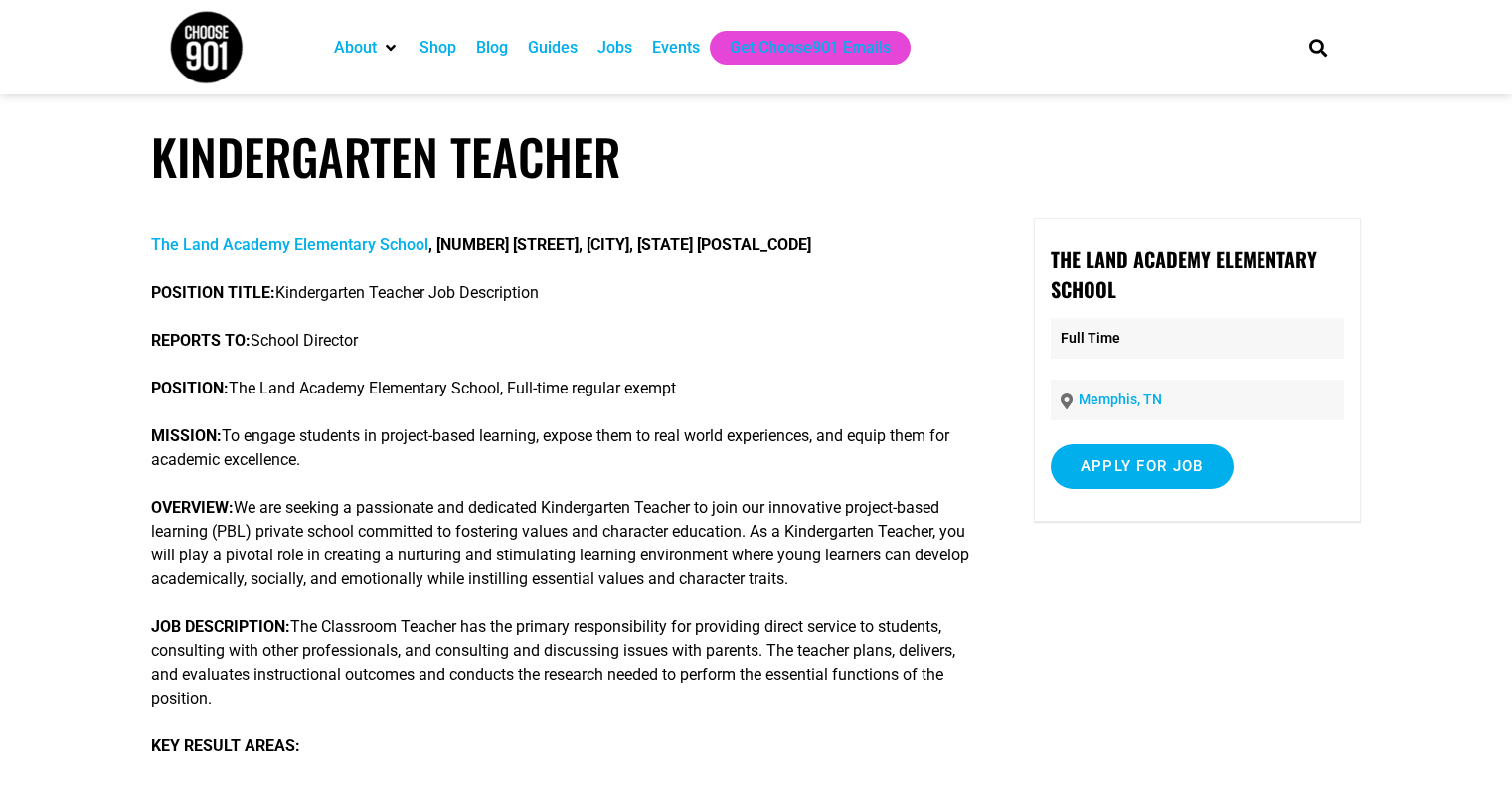 scroll, scrollTop: 0, scrollLeft: 0, axis: both 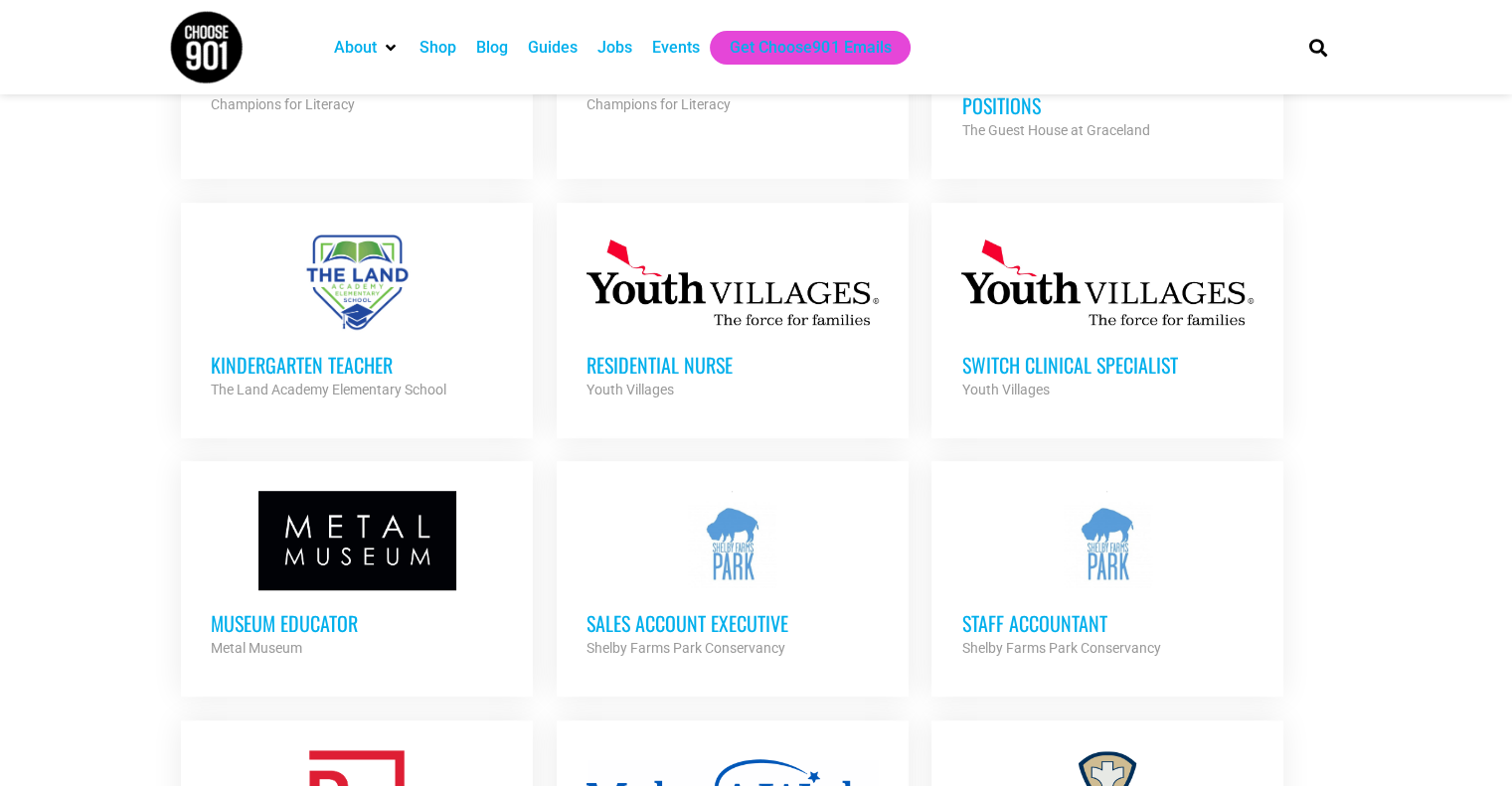 click at bounding box center [1107, 282] 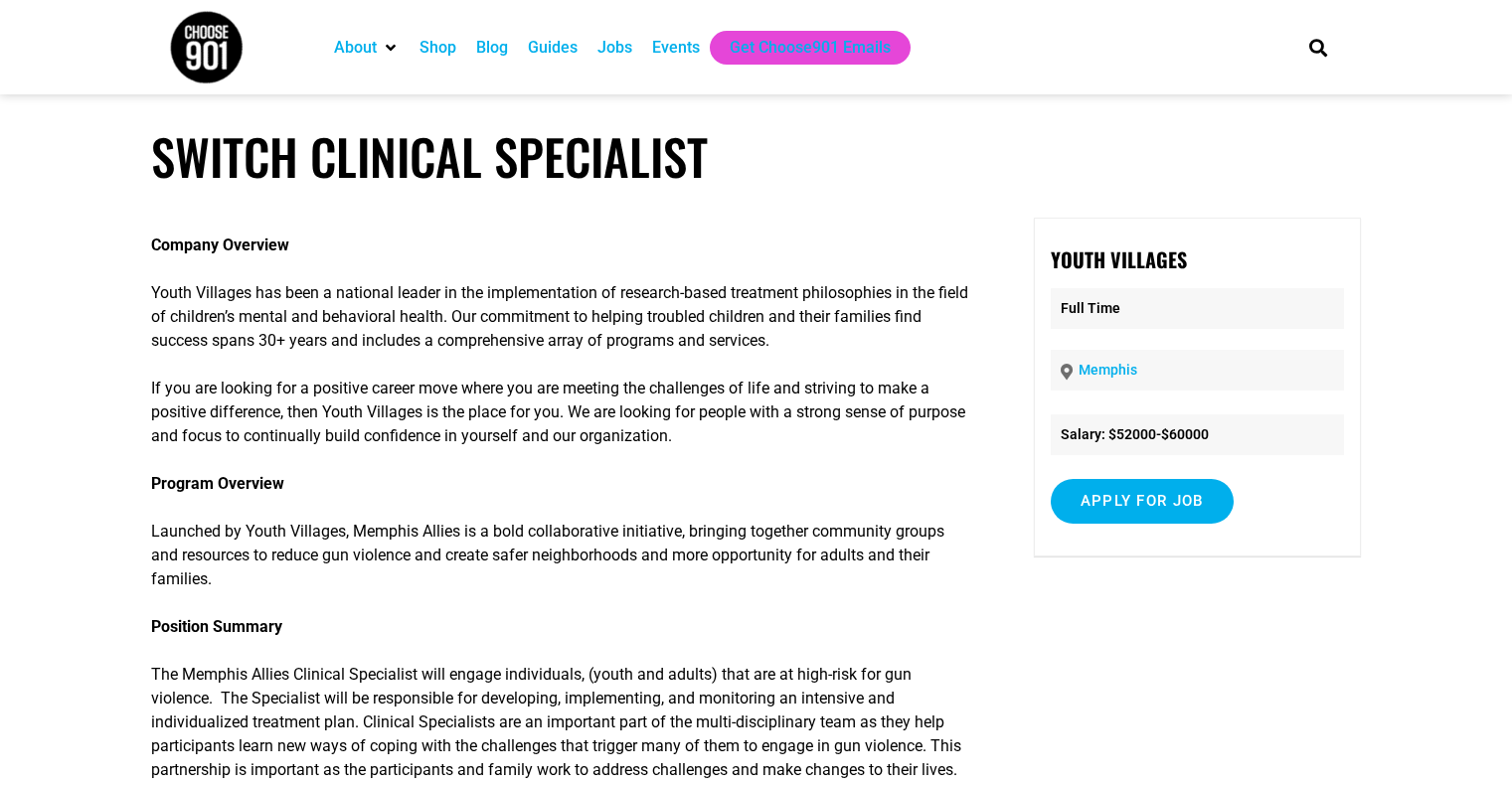 scroll, scrollTop: 0, scrollLeft: 0, axis: both 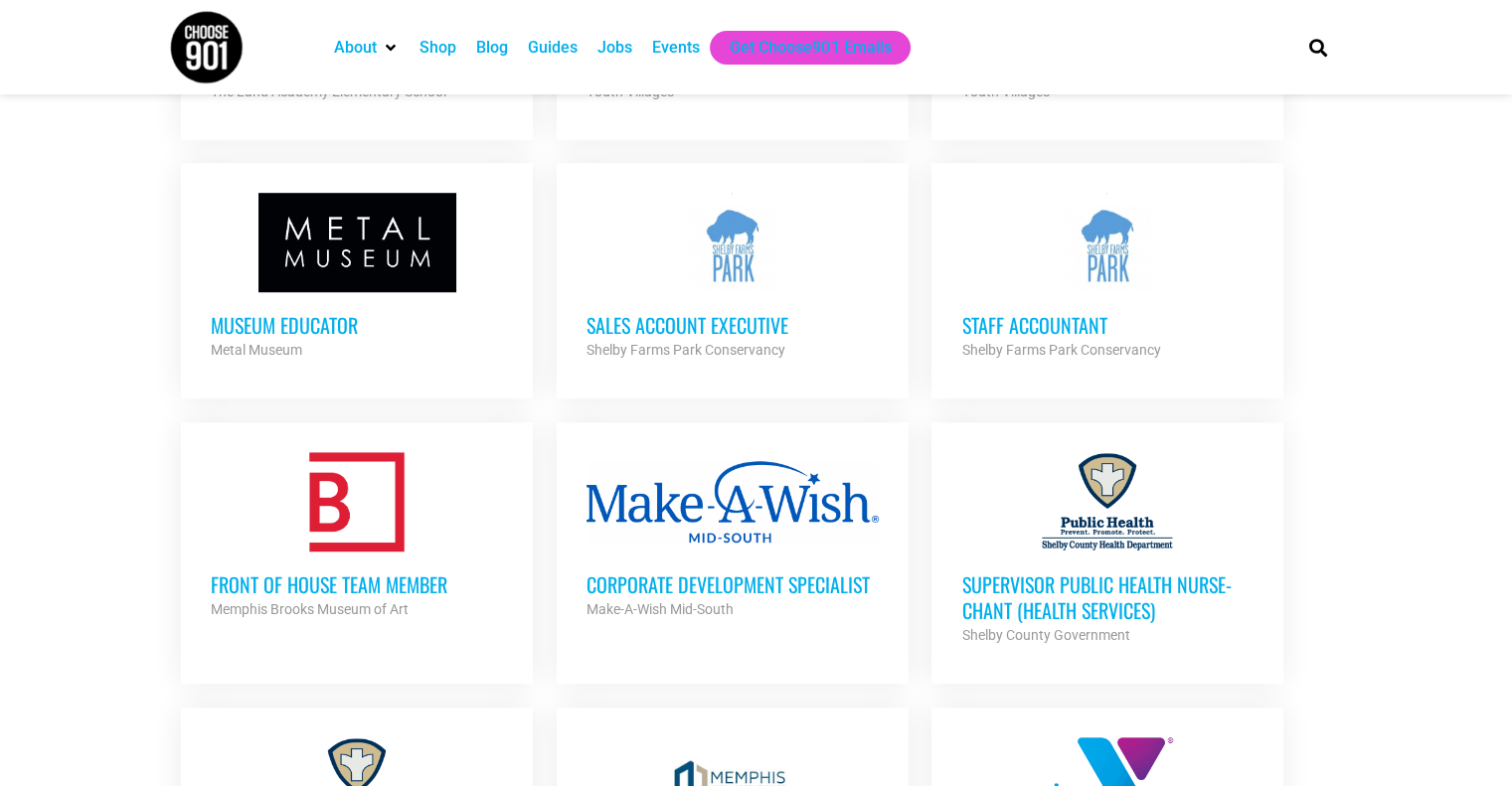 click at bounding box center [733, 502] 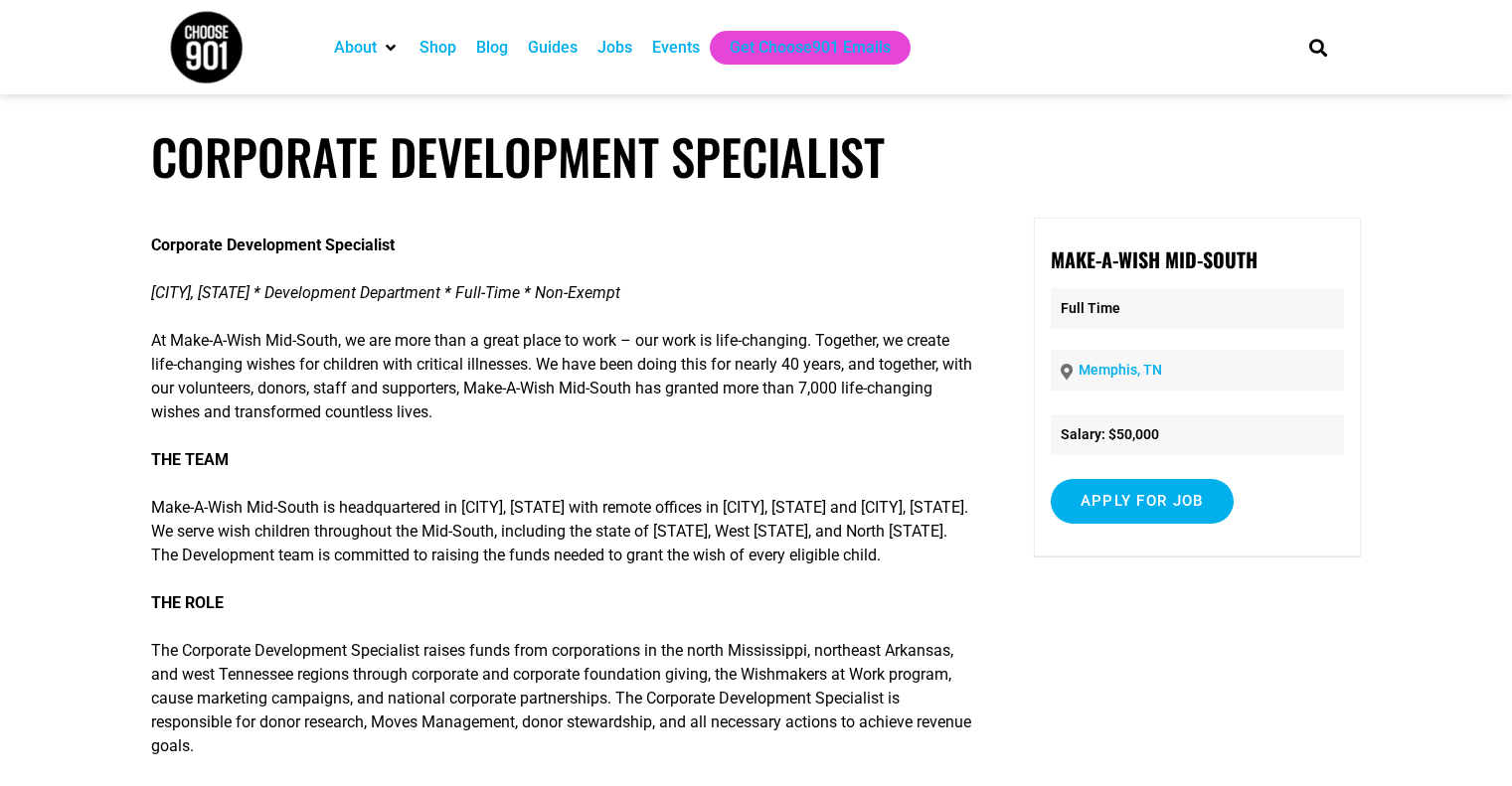 scroll, scrollTop: 0, scrollLeft: 0, axis: both 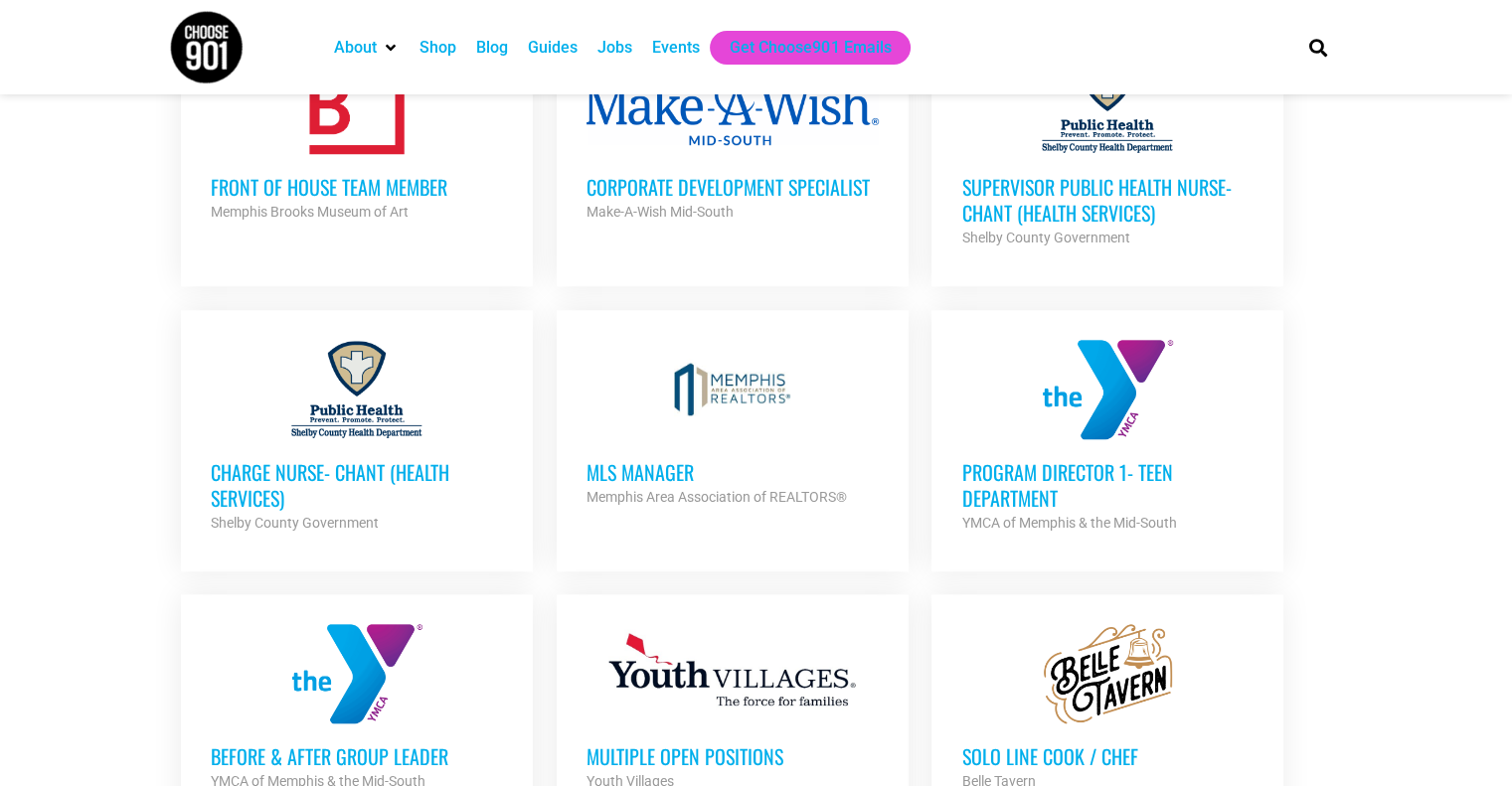 click on "Program Director 1- Teen Department
YMCA of Memphis & the Mid-South
Partner Org" at bounding box center [1107, 487] 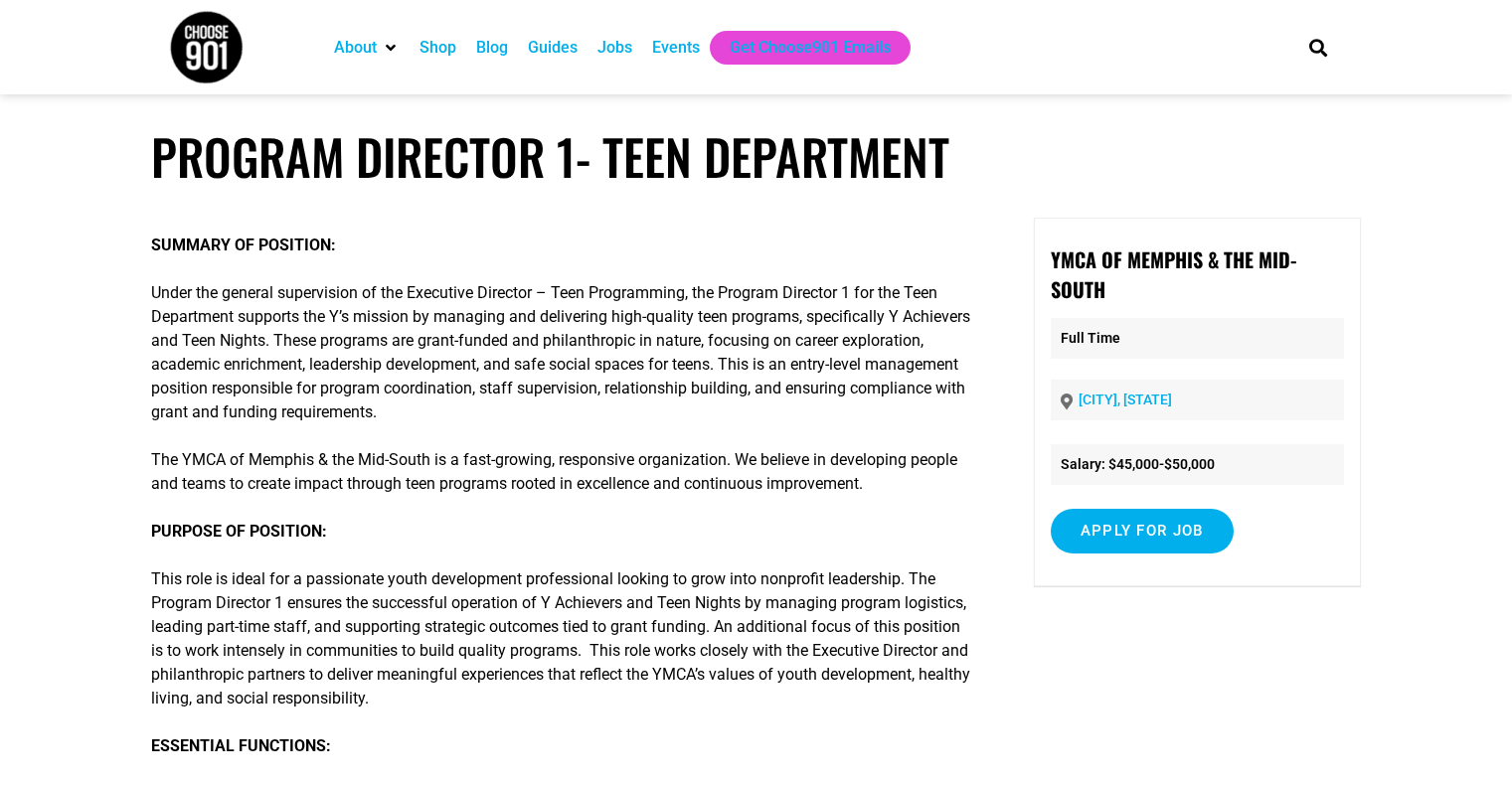 scroll, scrollTop: 0, scrollLeft: 0, axis: both 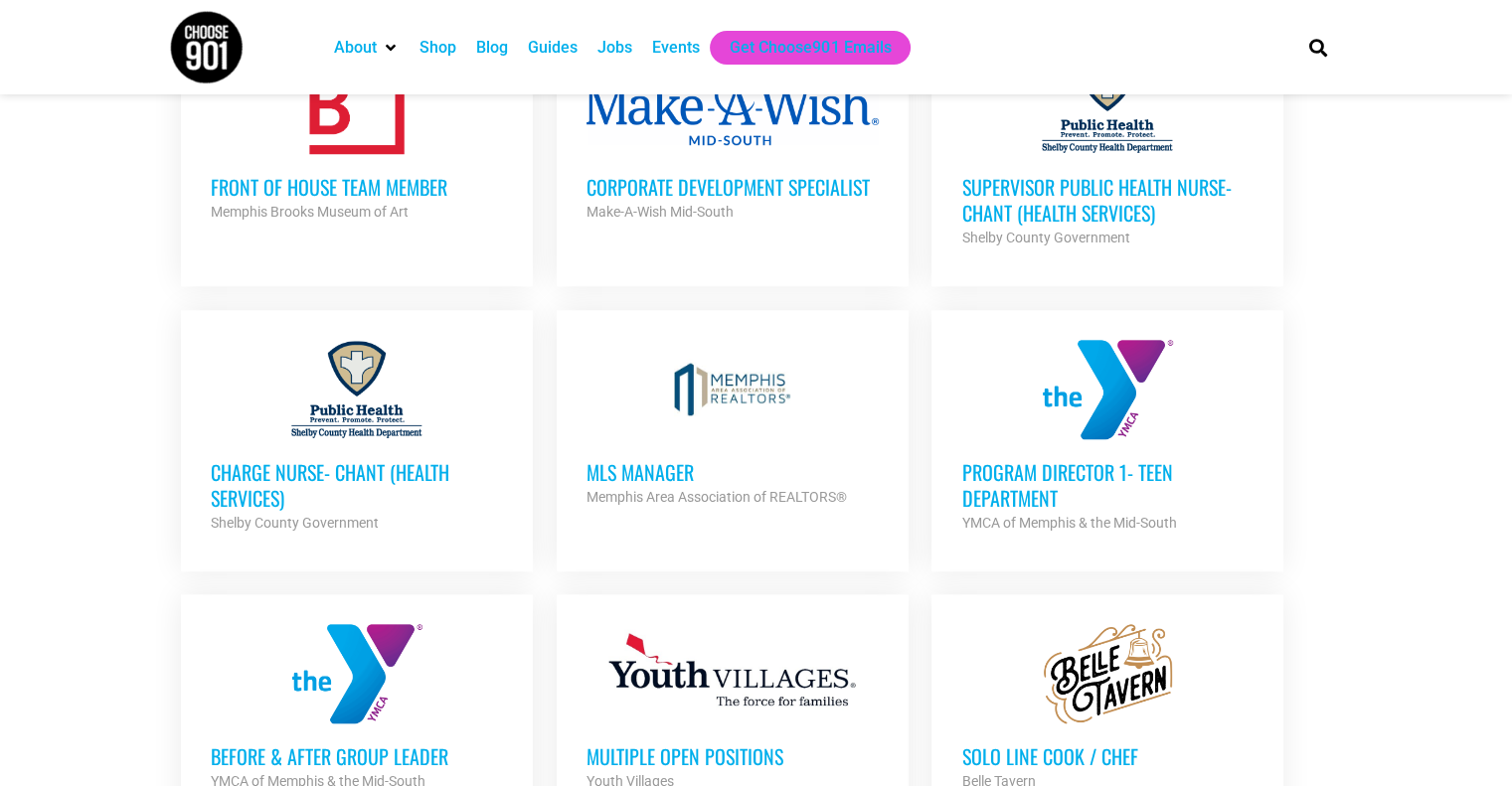 click on "Supervisor Public Health Nurse- CHANT (Health Services)" at bounding box center (1107, 200) 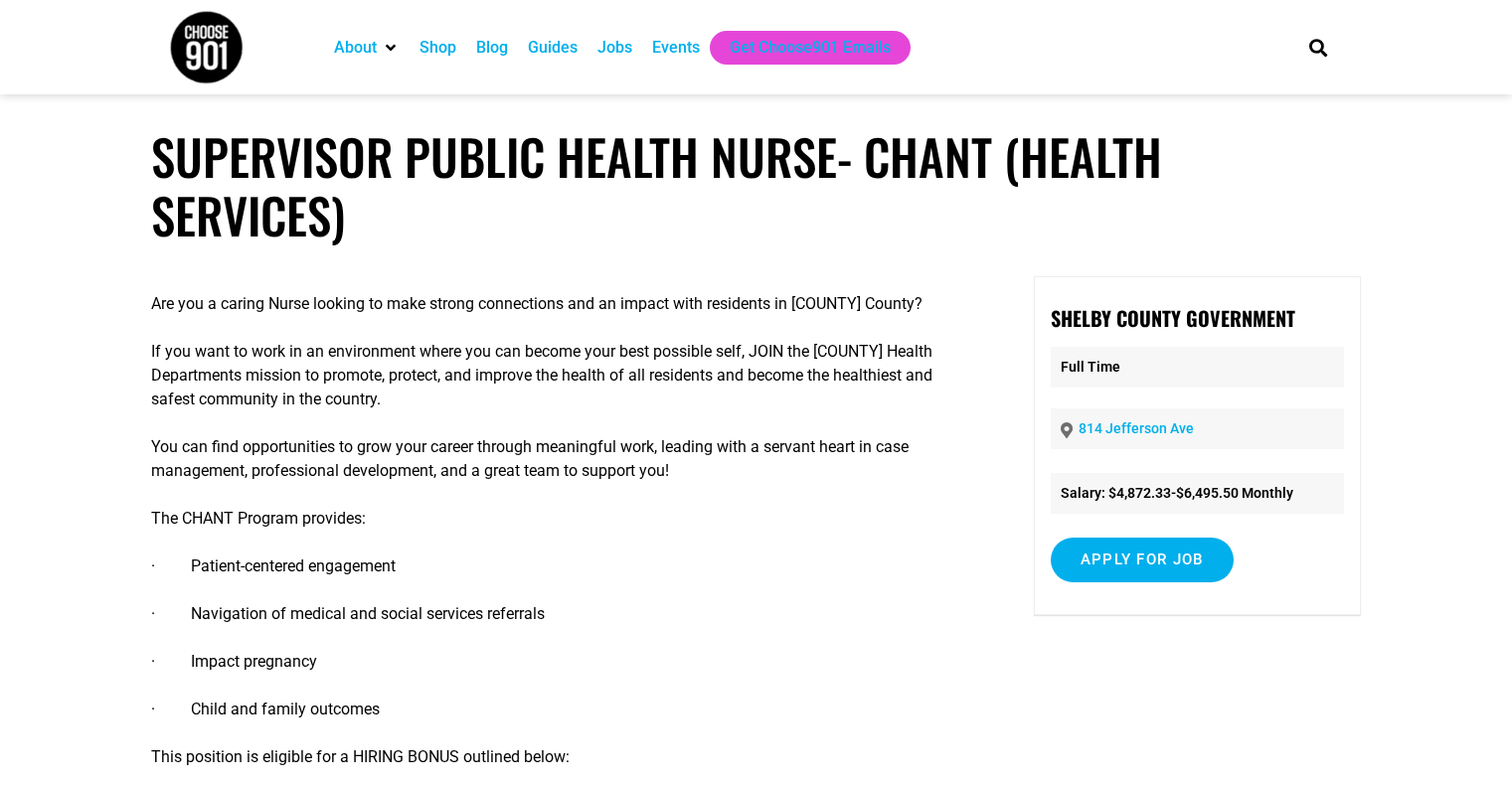 scroll, scrollTop: 0, scrollLeft: 0, axis: both 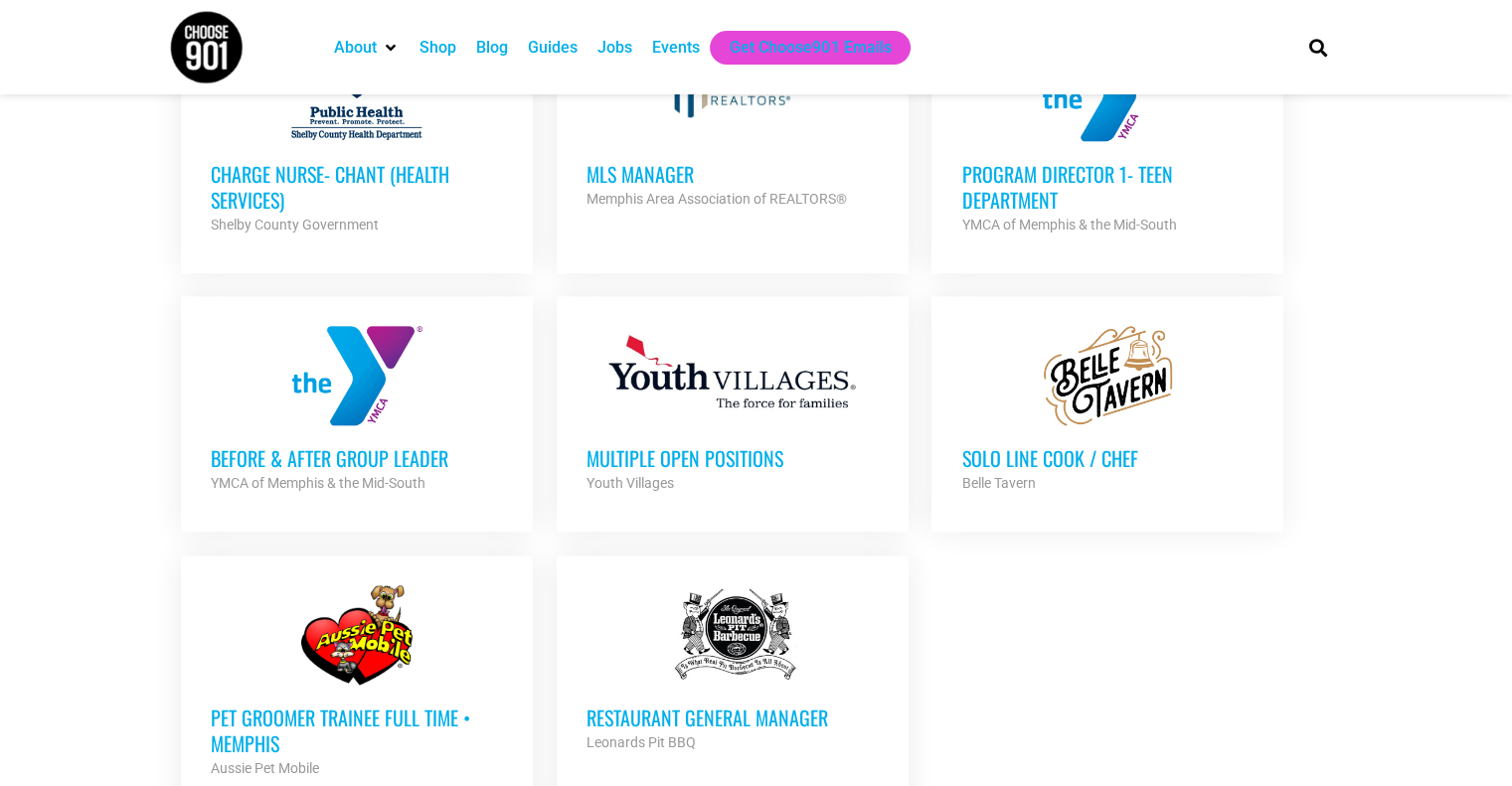 click on "Before & After Group Leader
YMCA of Memphis & the Mid-South
Partner Org" at bounding box center [357, 460] 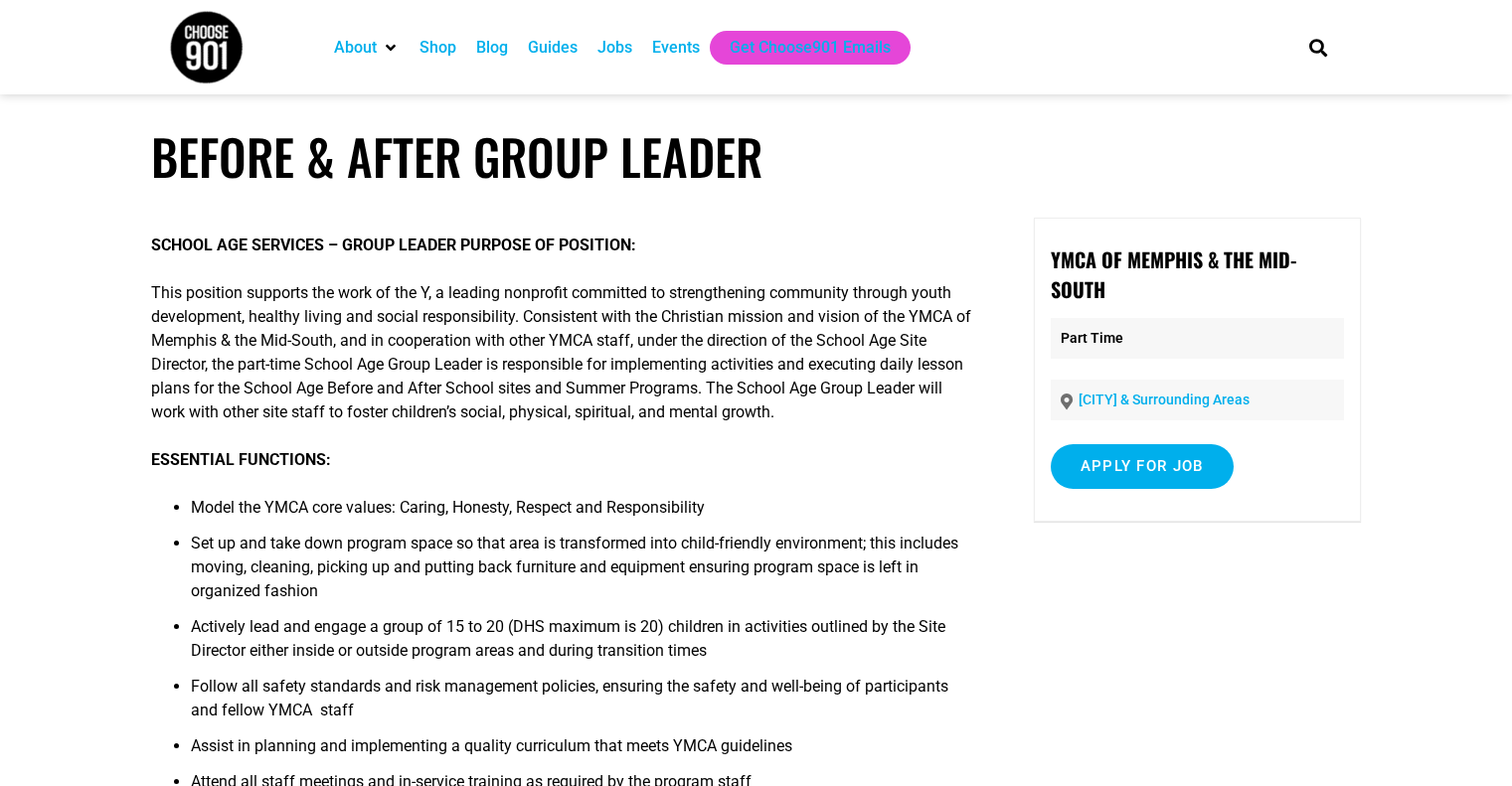 scroll, scrollTop: 0, scrollLeft: 0, axis: both 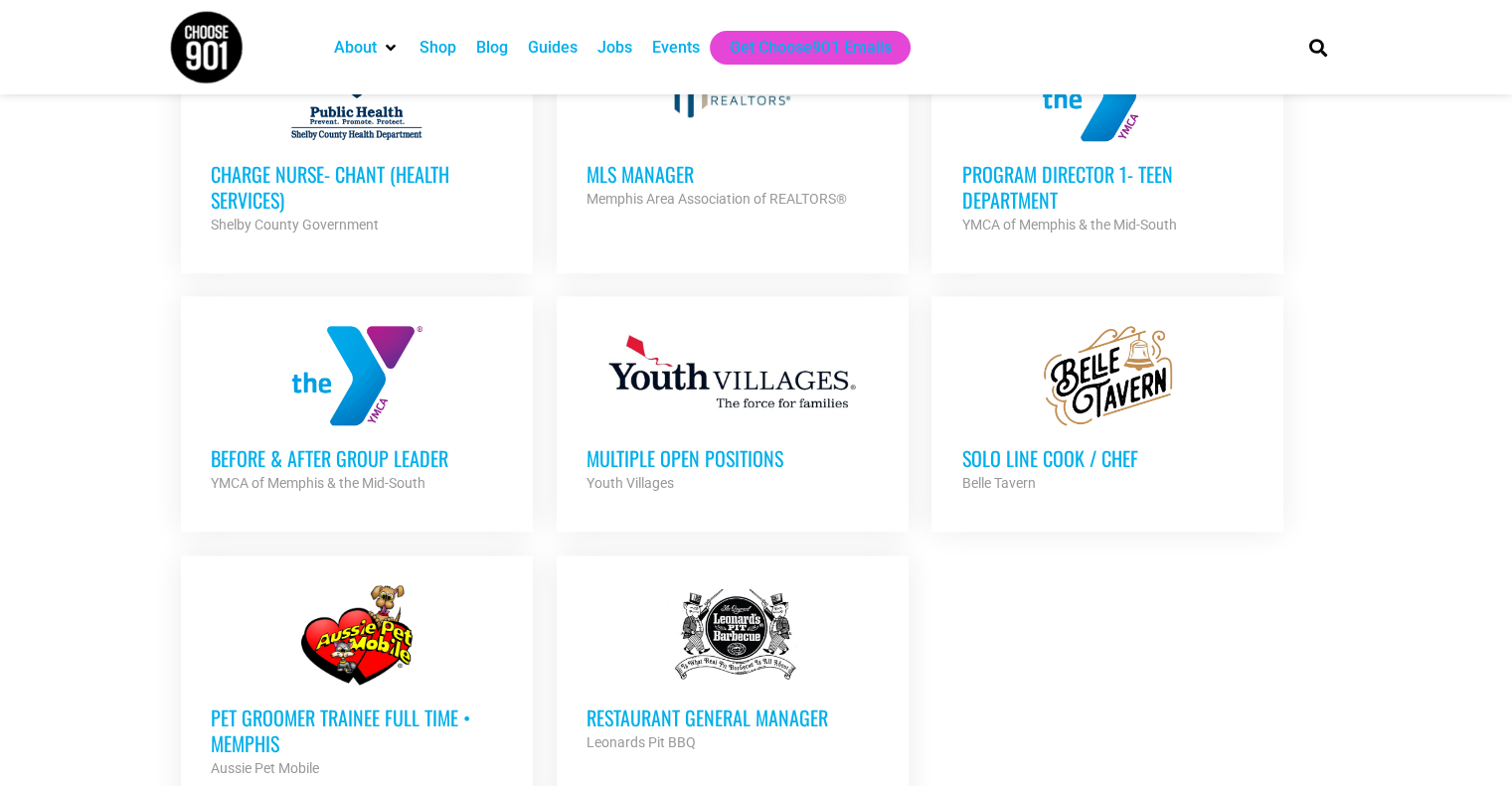 click at bounding box center (733, 376) 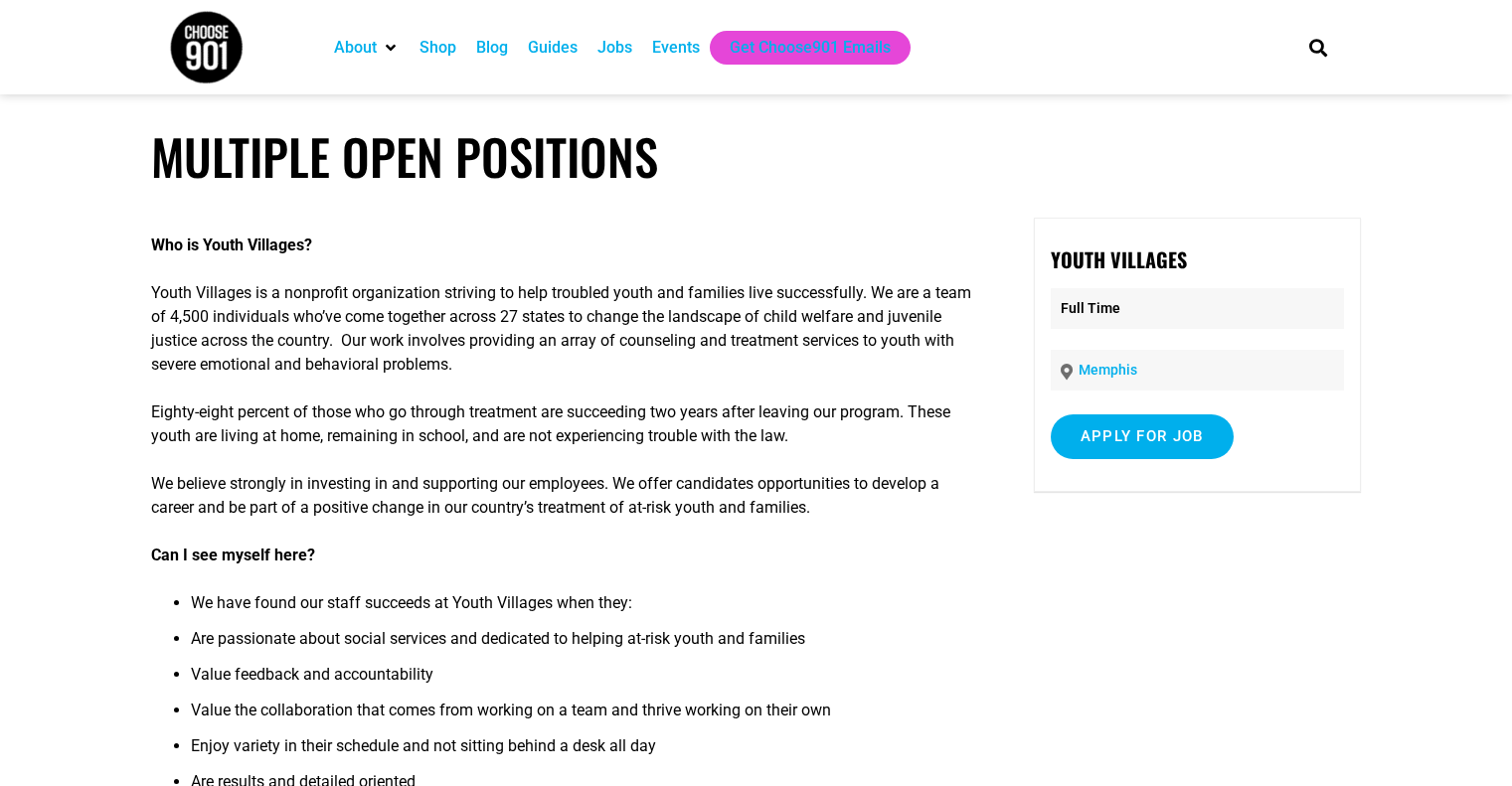scroll, scrollTop: 0, scrollLeft: 0, axis: both 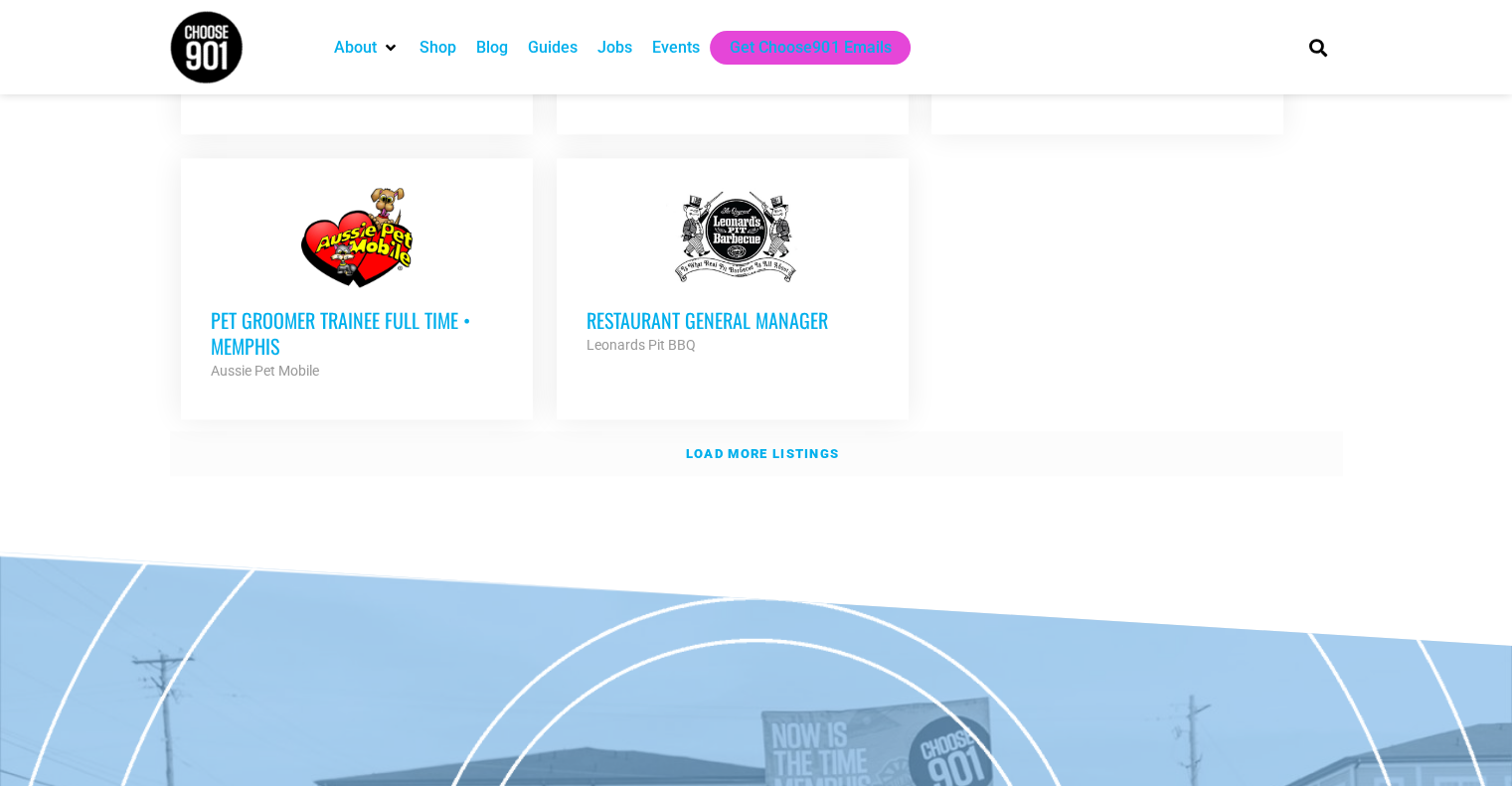 click on "Load more listings" at bounding box center [762, 453] 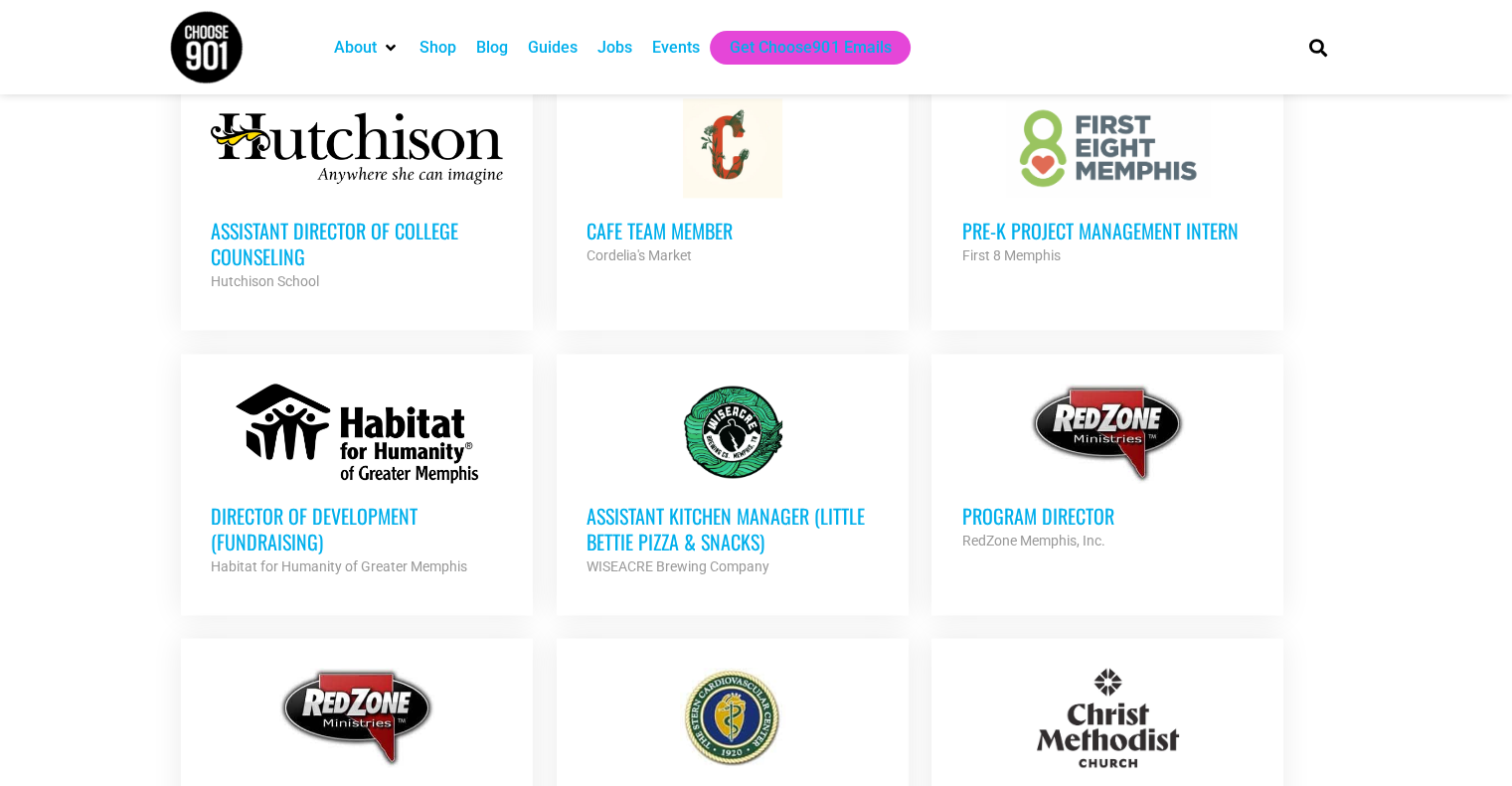 scroll, scrollTop: 2882, scrollLeft: 0, axis: vertical 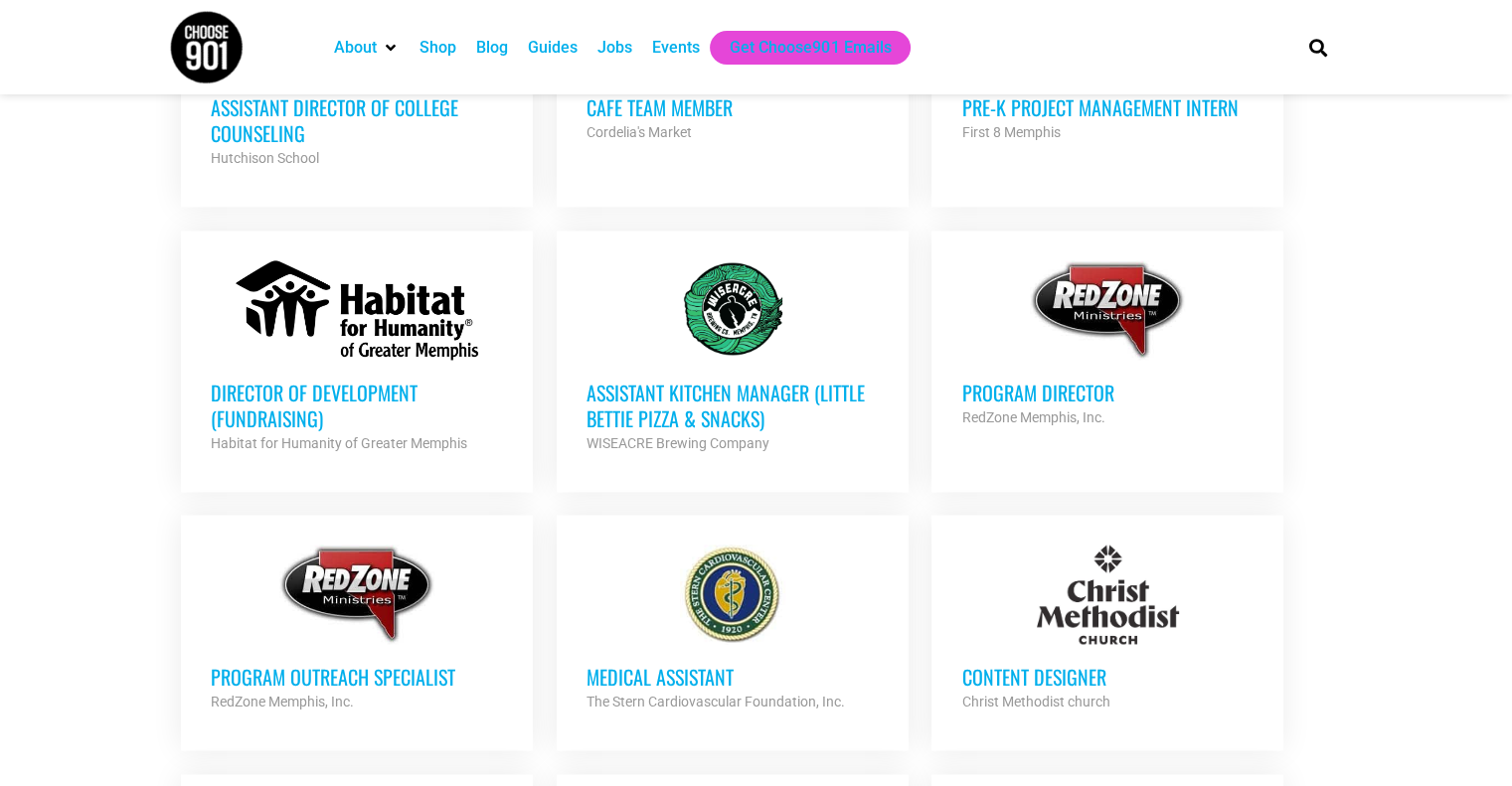 click on "Director of Development (Fundraising)
Habitat for Humanity of Greater Memphis
Partner Org" at bounding box center (357, 407) 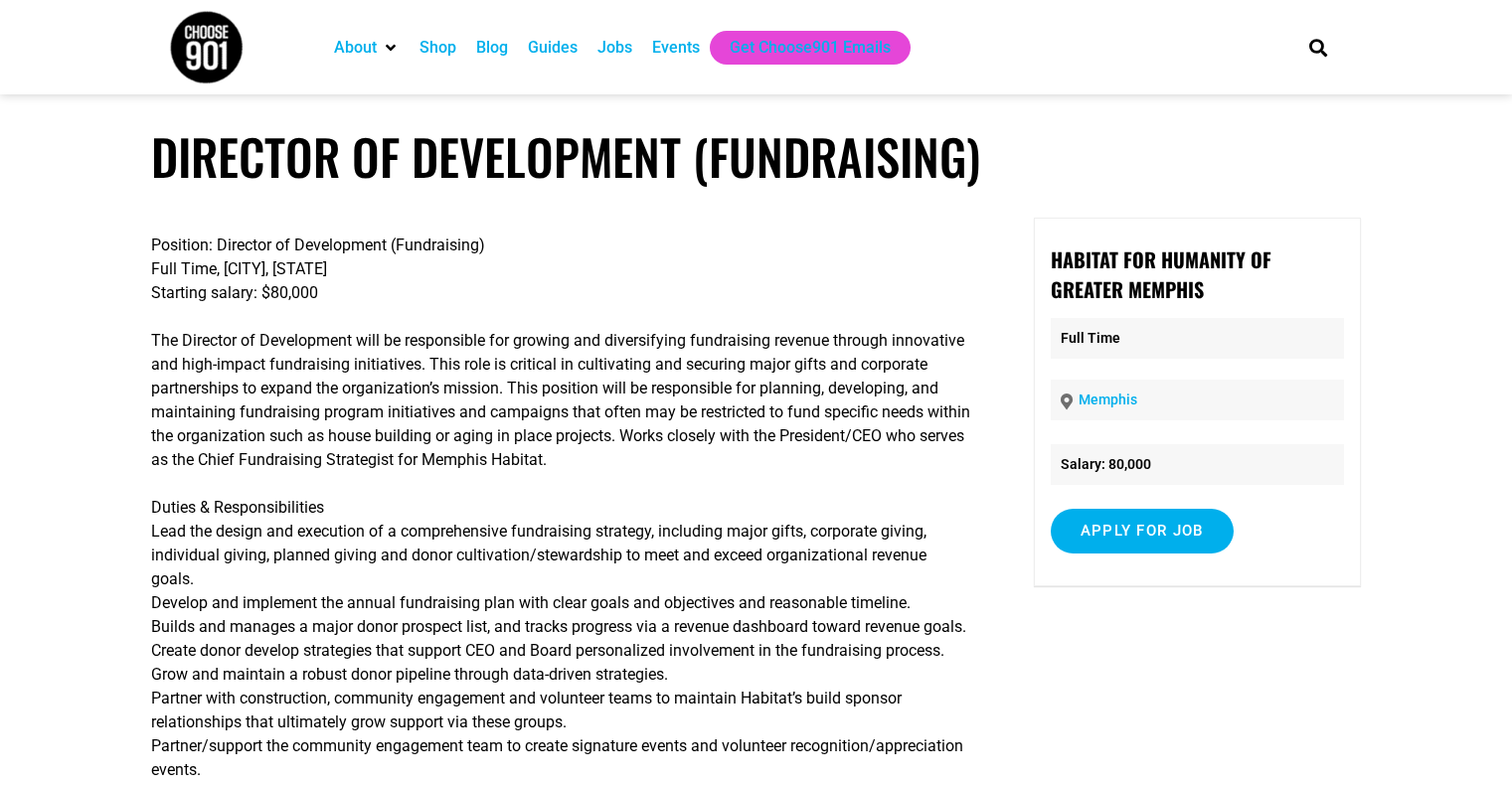 scroll, scrollTop: 0, scrollLeft: 0, axis: both 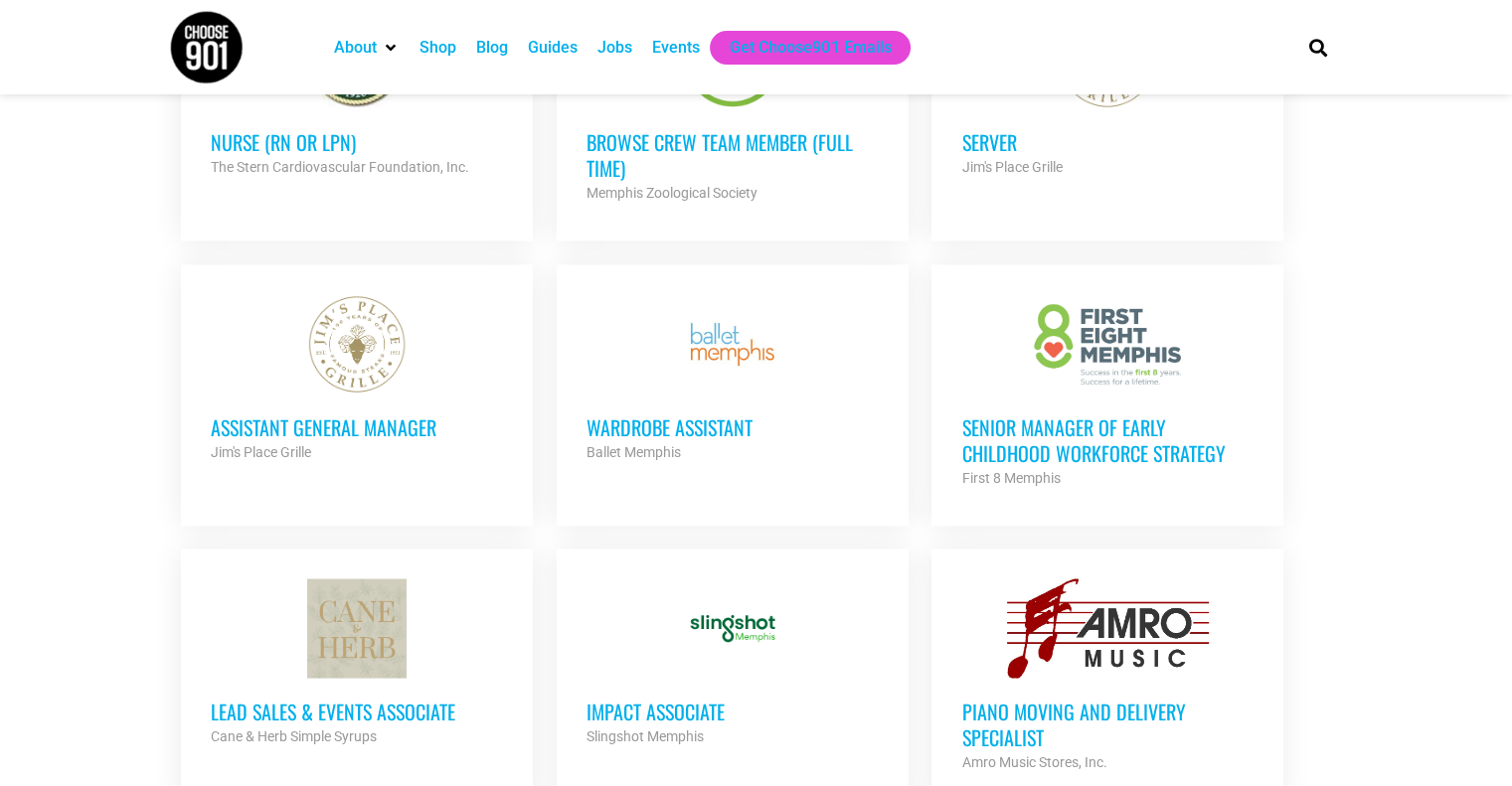 click on "Senior Manager of Early Childhood Workforce Strategy" at bounding box center (1107, 439) 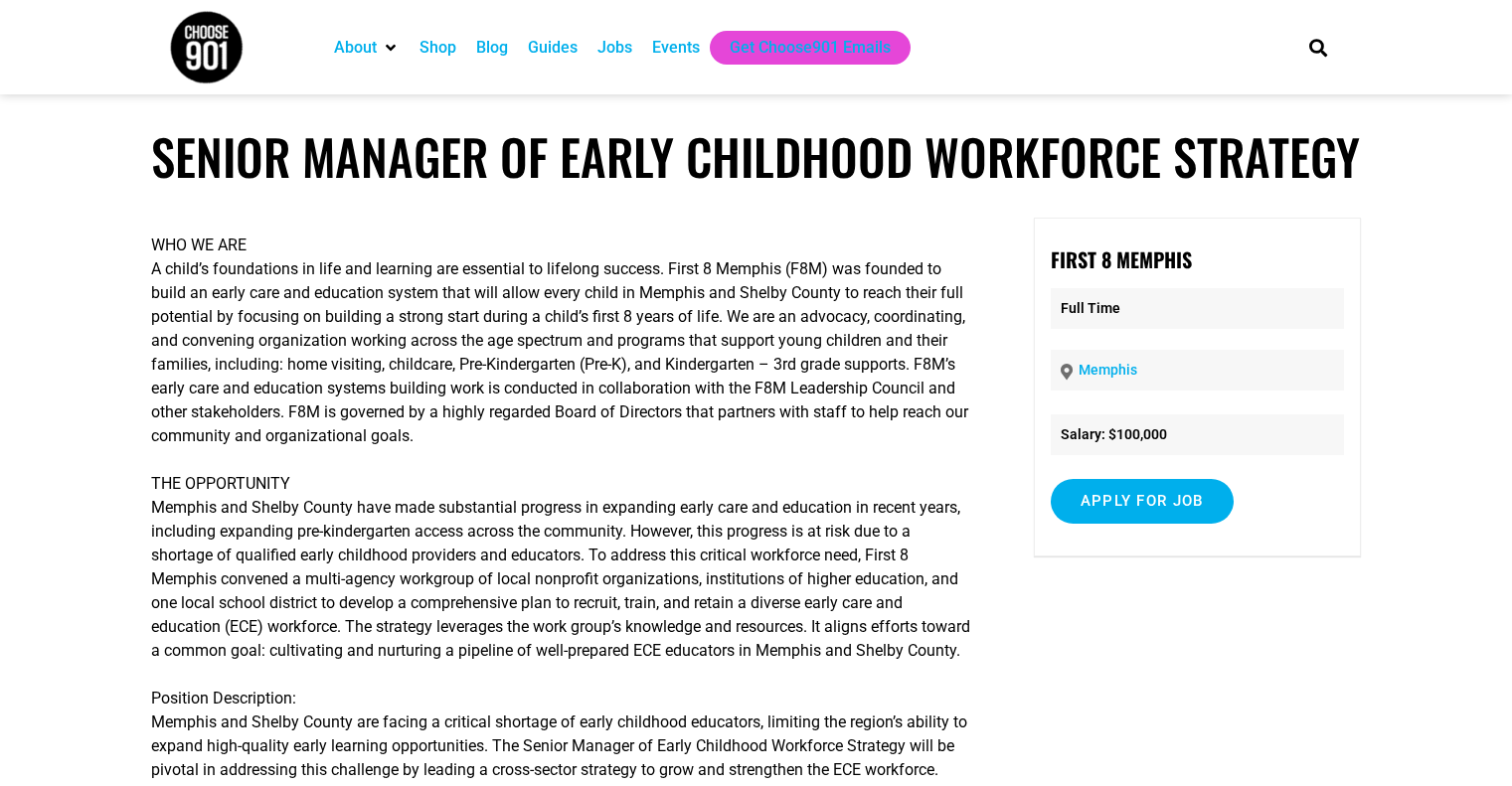 scroll, scrollTop: 0, scrollLeft: 0, axis: both 